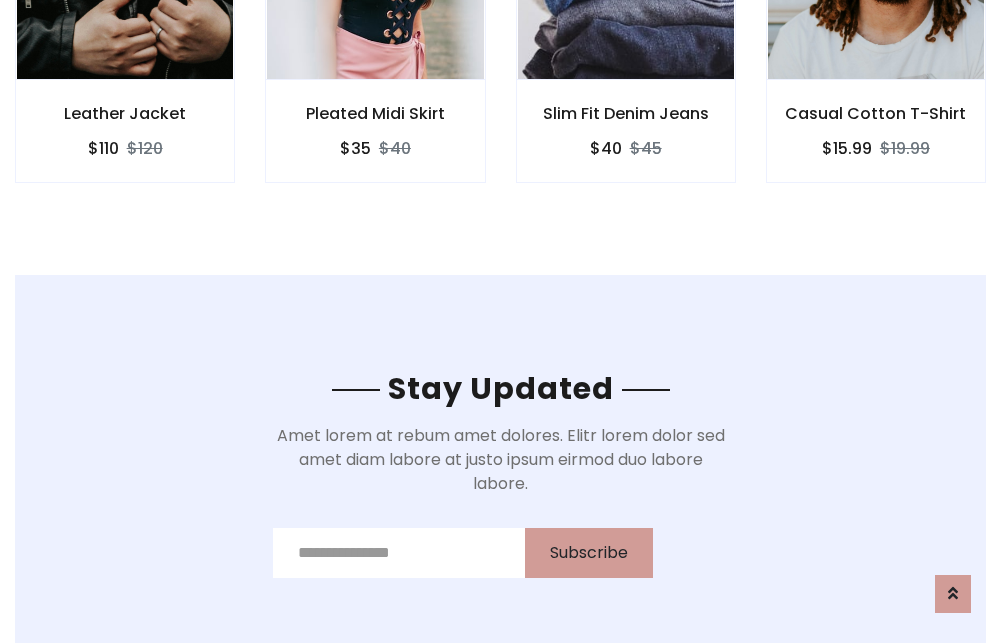 scroll, scrollTop: 3012, scrollLeft: 0, axis: vertical 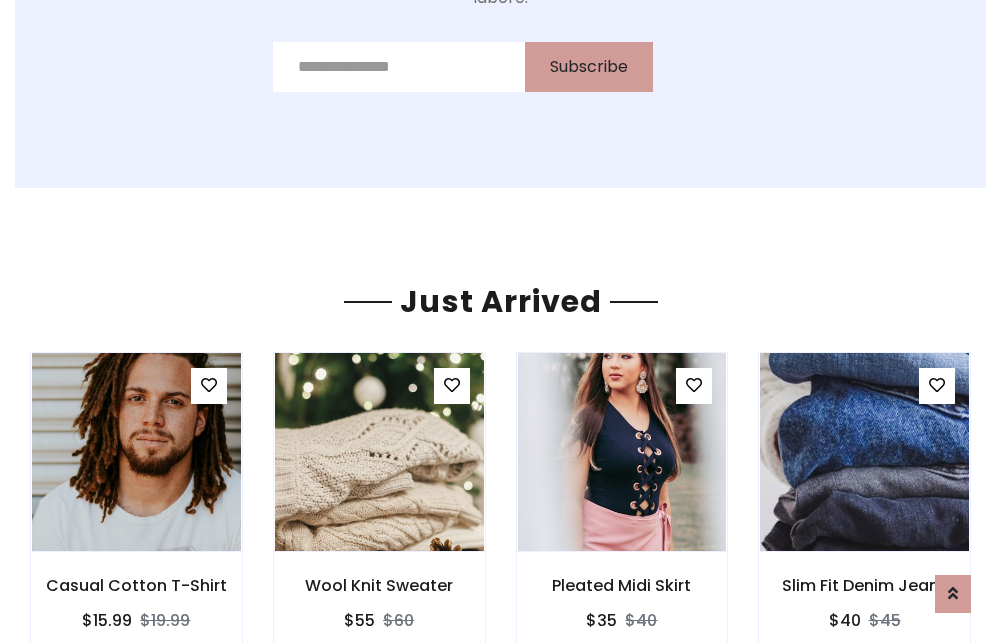 click on "Slim Fit Denim Jeans
$40
$45" at bounding box center [626, -441] 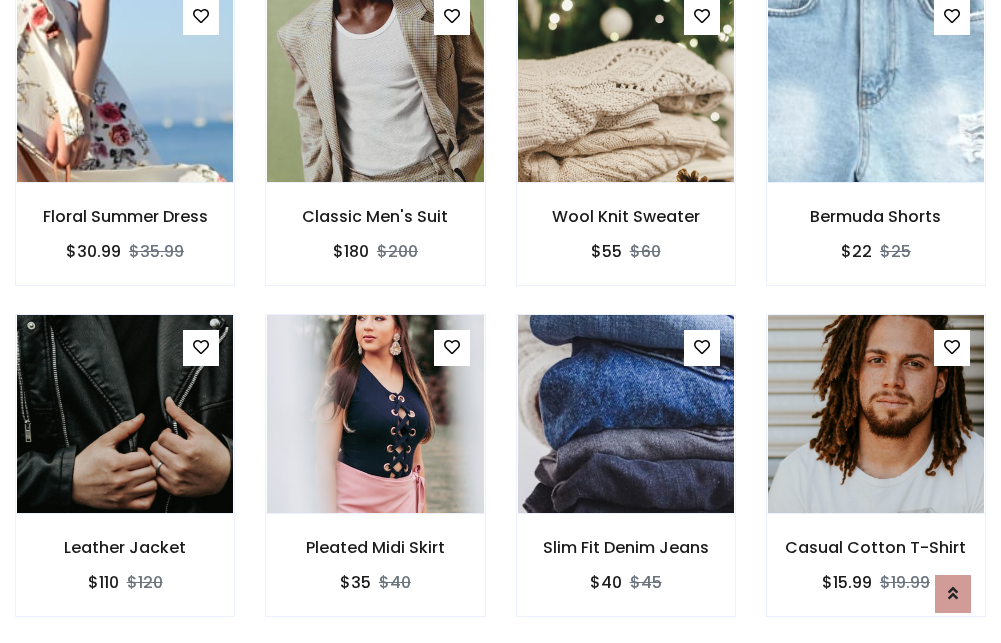 scroll, scrollTop: 2090, scrollLeft: 0, axis: vertical 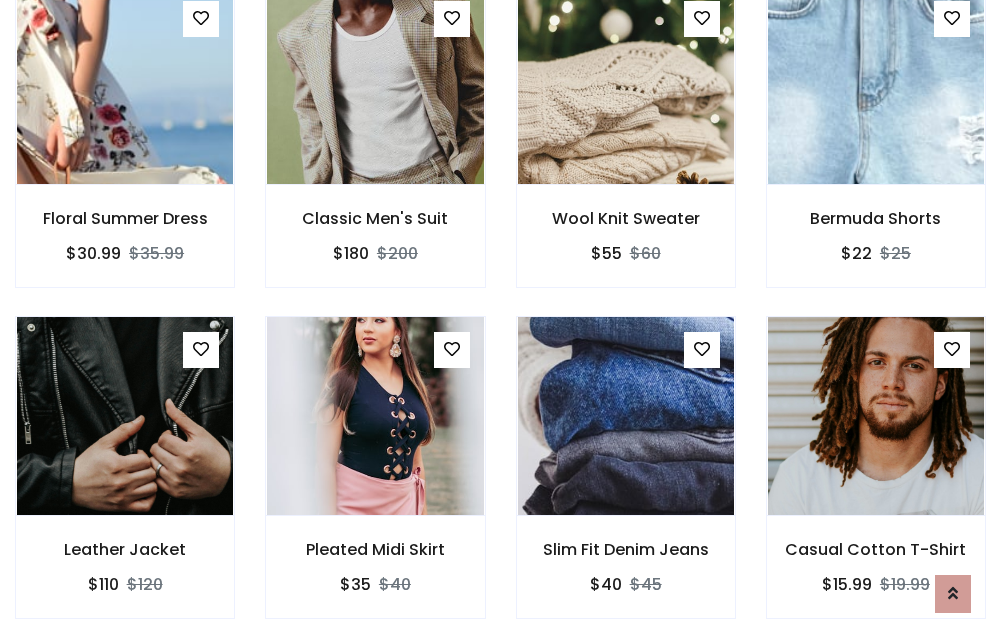 click on "Slim Fit Denim Jeans
$40
$45" at bounding box center [626, 481] 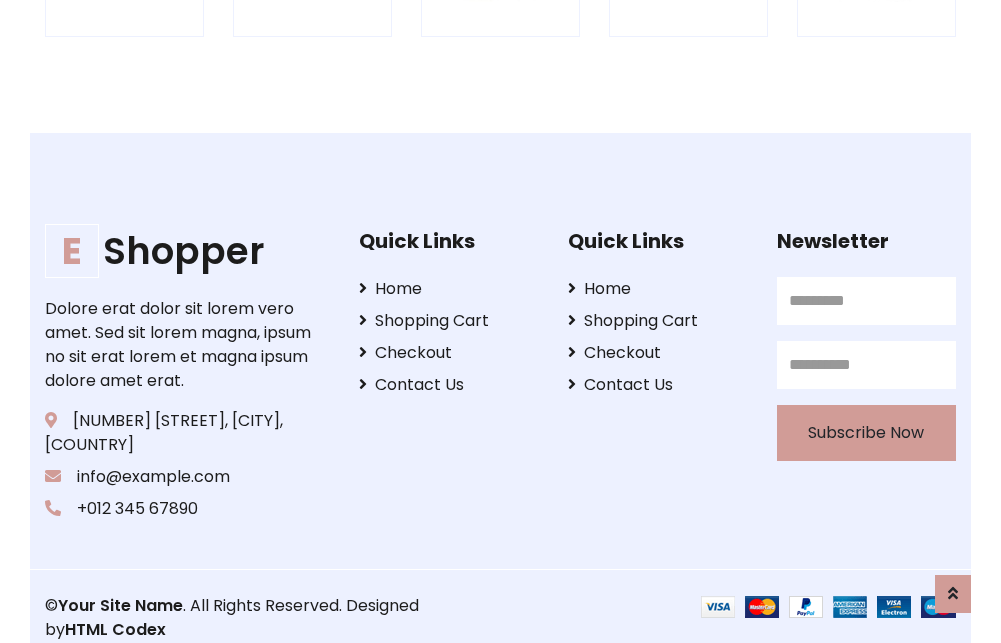 scroll, scrollTop: 3807, scrollLeft: 0, axis: vertical 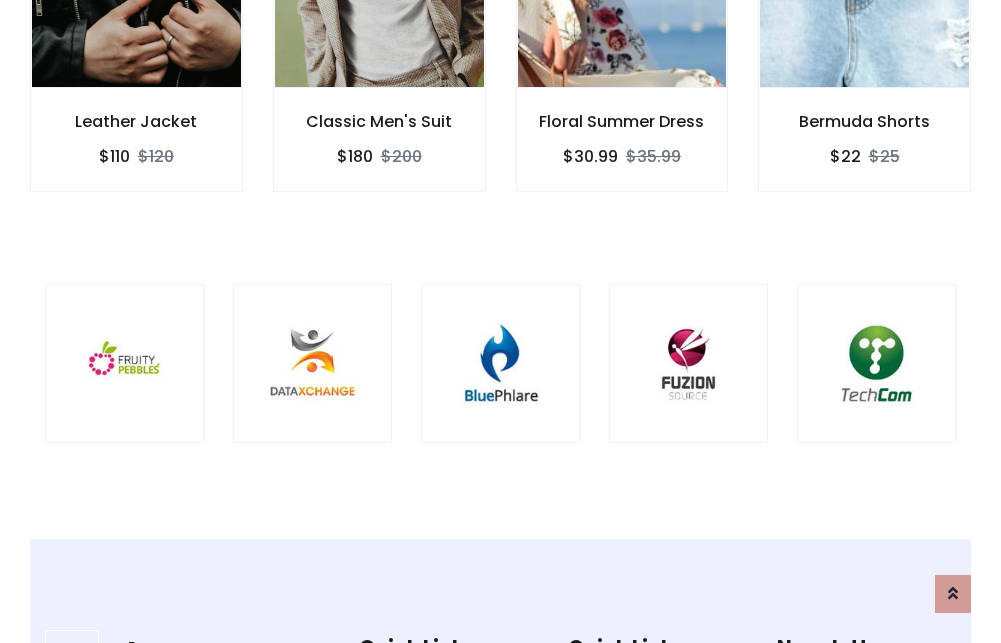 click at bounding box center [500, 363] 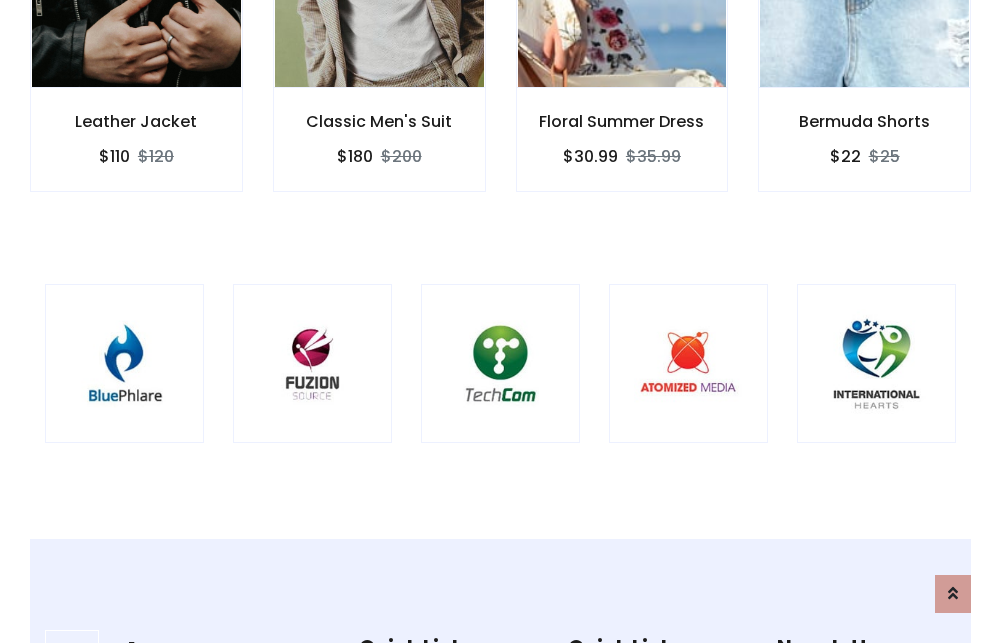 click at bounding box center (500, 363) 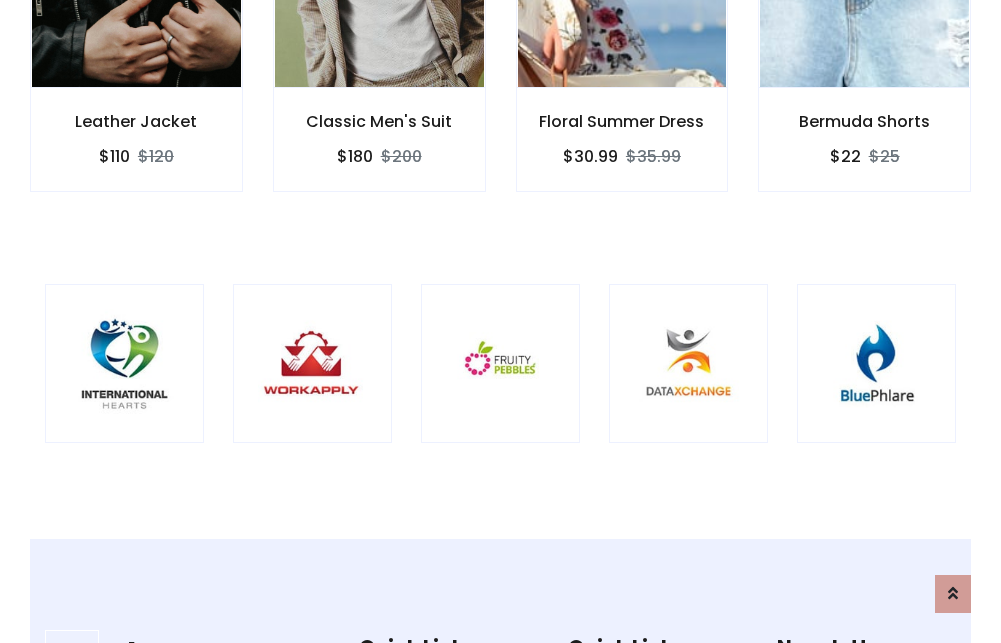 click at bounding box center [500, 363] 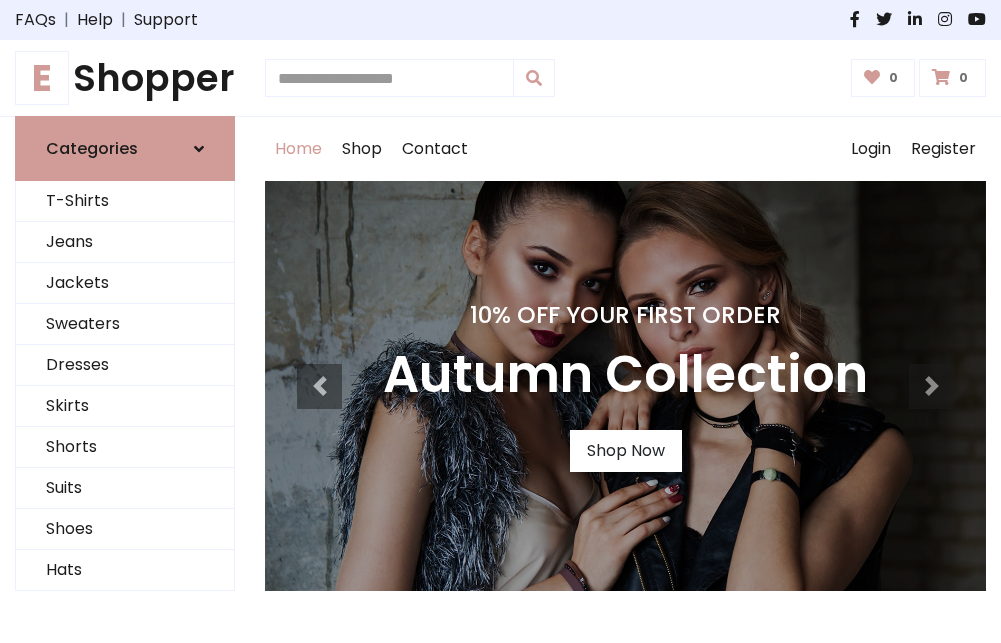 scroll, scrollTop: 0, scrollLeft: 0, axis: both 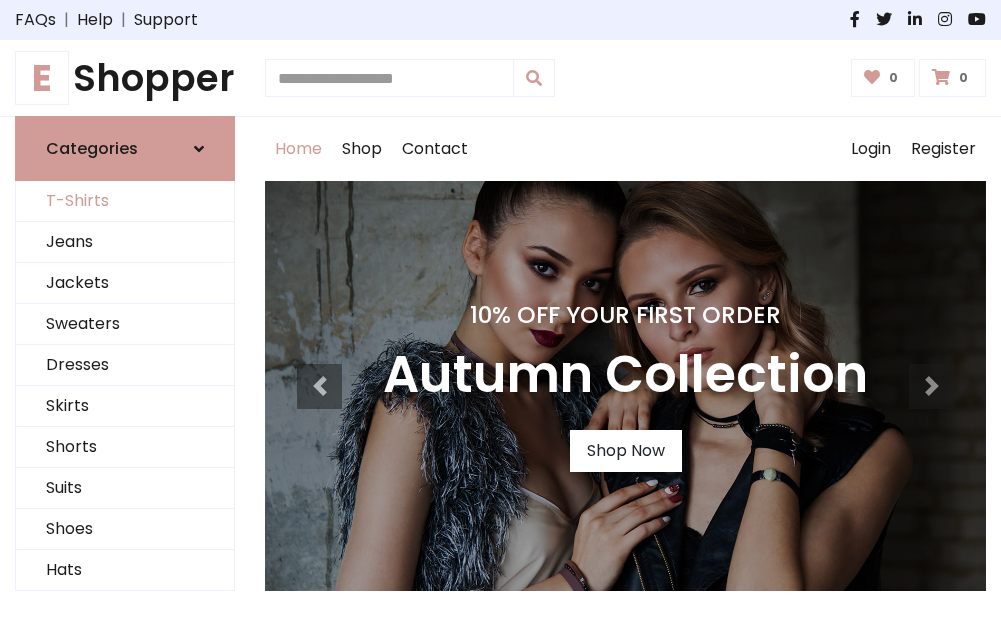 click on "T-Shirts" at bounding box center [125, 201] 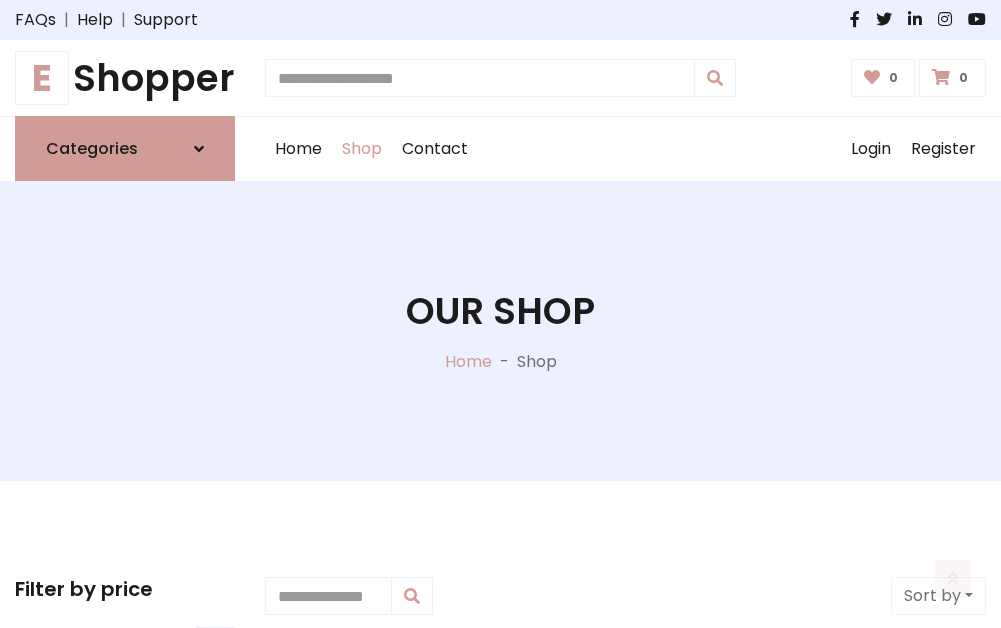 scroll, scrollTop: 802, scrollLeft: 0, axis: vertical 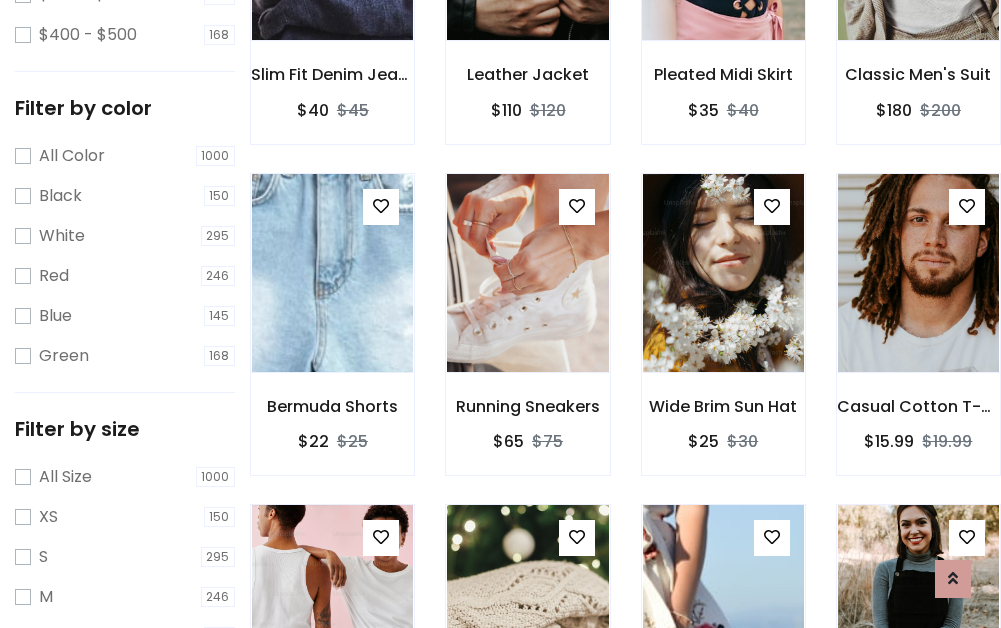 click at bounding box center (723, -59) 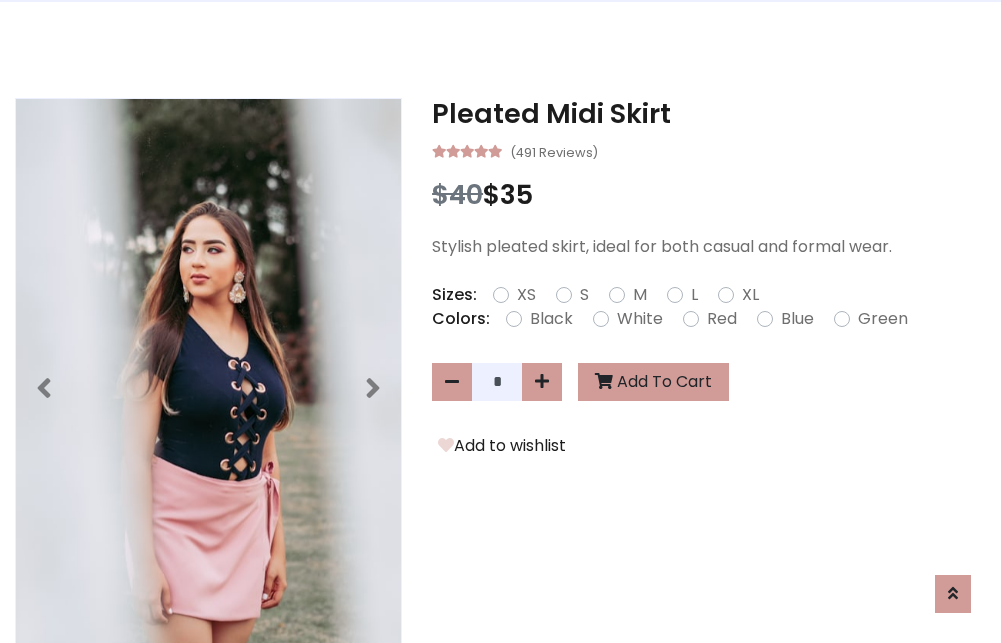 scroll, scrollTop: 0, scrollLeft: 0, axis: both 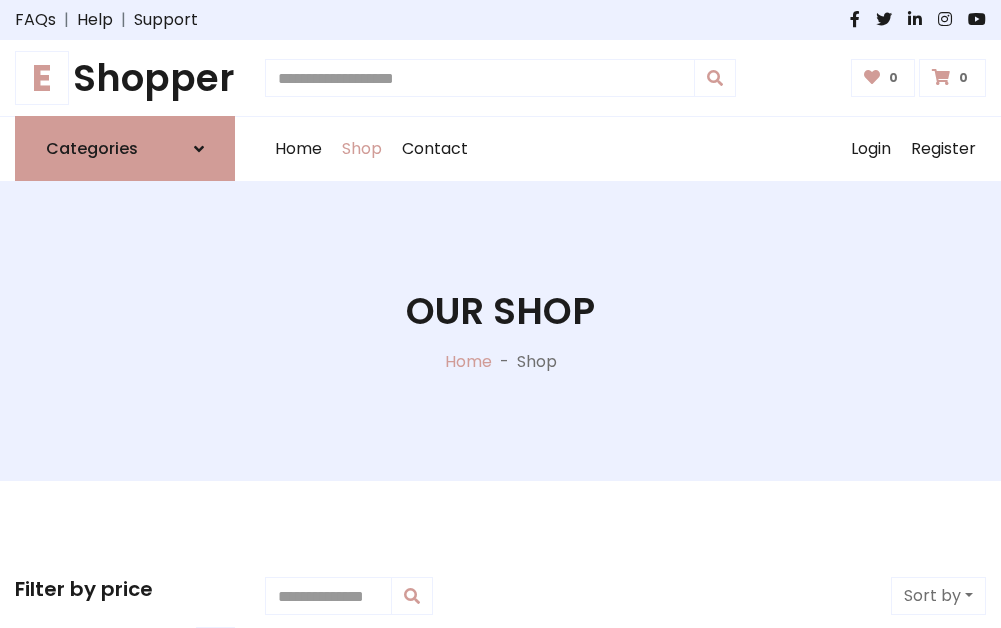 click on "E Shopper" at bounding box center [125, 78] 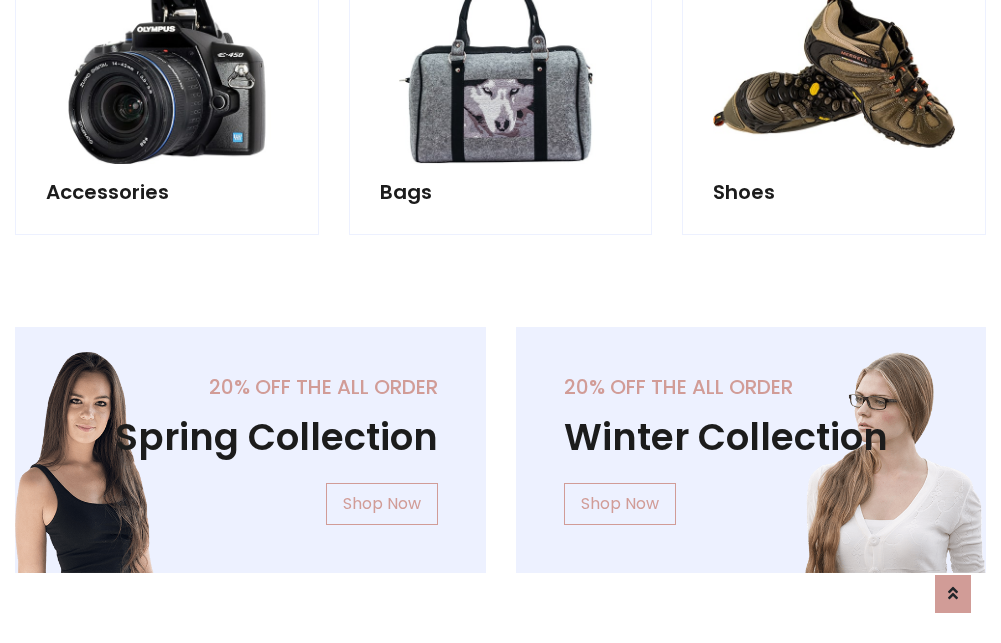 scroll, scrollTop: 1943, scrollLeft: 0, axis: vertical 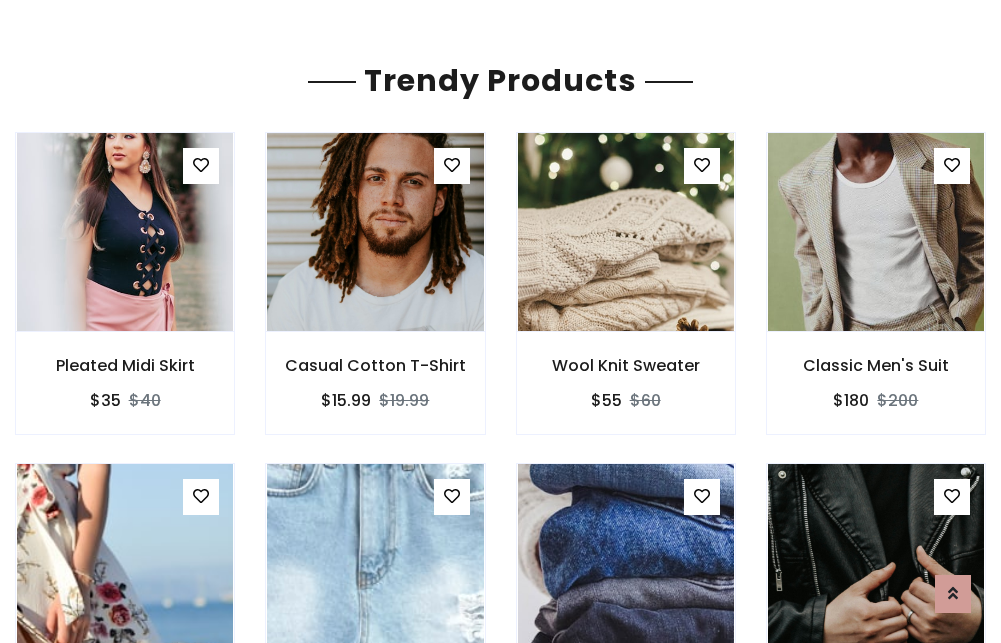 click on "Shop" at bounding box center [362, -1794] 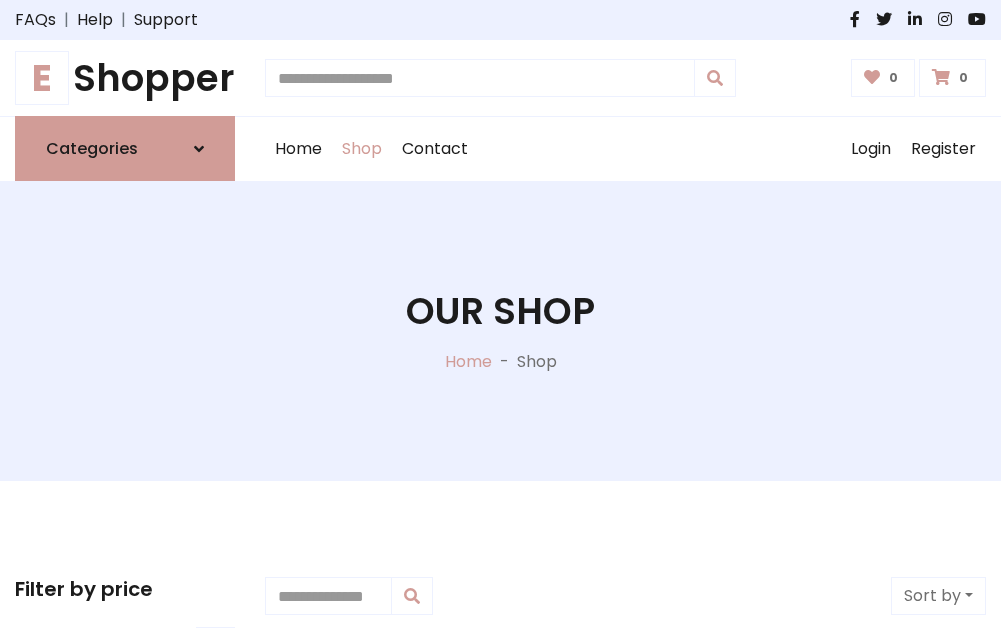 scroll, scrollTop: 0, scrollLeft: 0, axis: both 